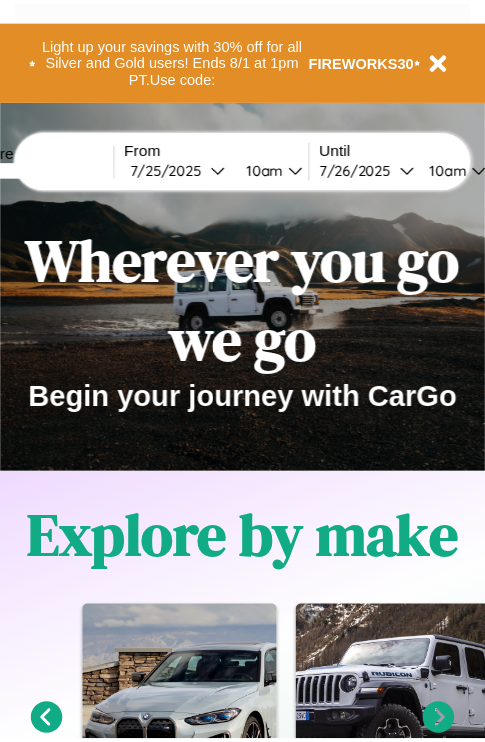 scroll, scrollTop: 0, scrollLeft: 0, axis: both 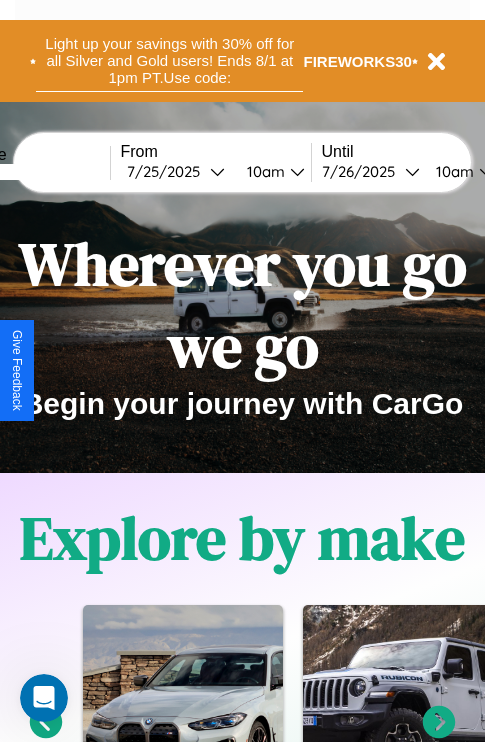 click on "Light up your savings with 30% off for all Silver and Gold users! Ends 8/1 at 1pm PT.  Use code:" at bounding box center (169, 61) 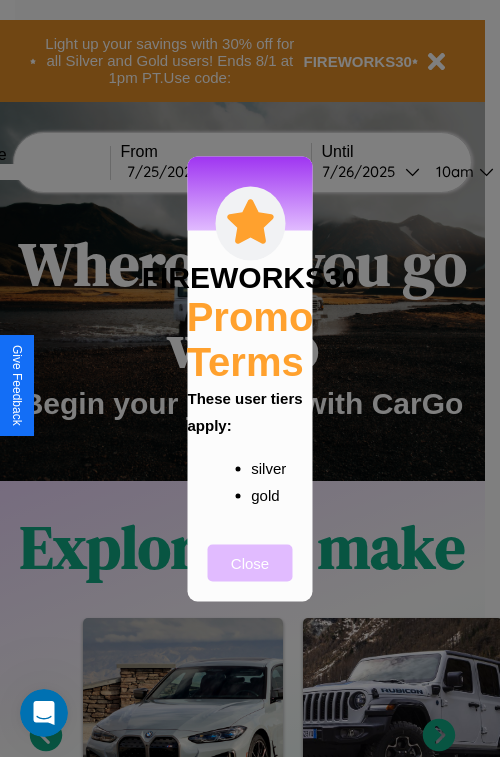 click on "Close" at bounding box center [250, 562] 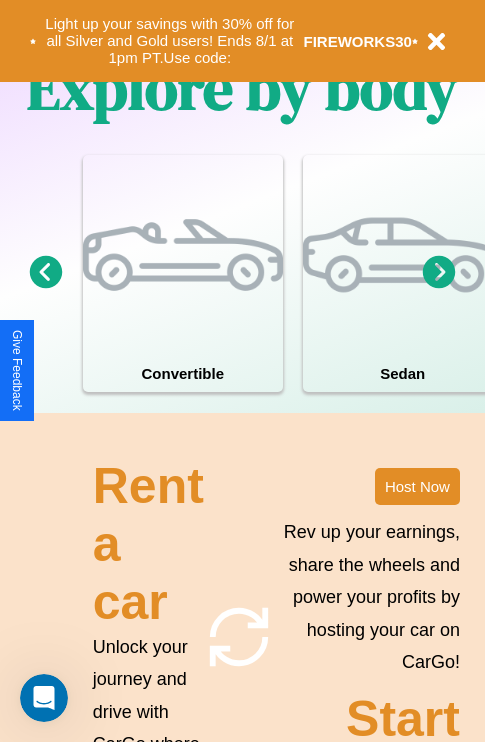 scroll, scrollTop: 2423, scrollLeft: 0, axis: vertical 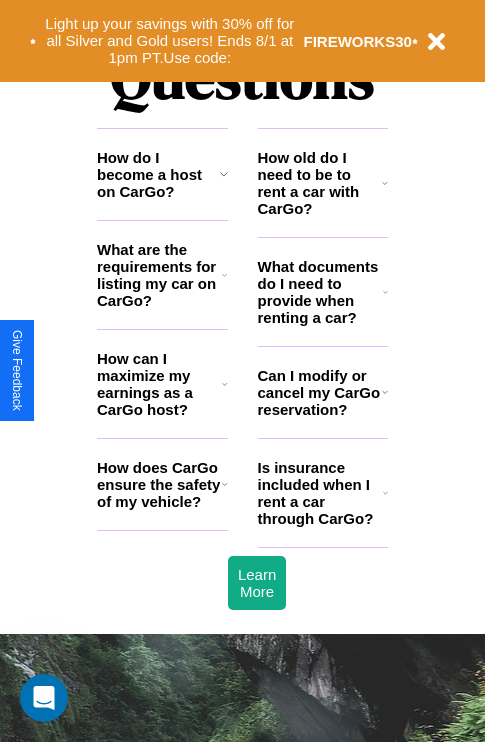 click 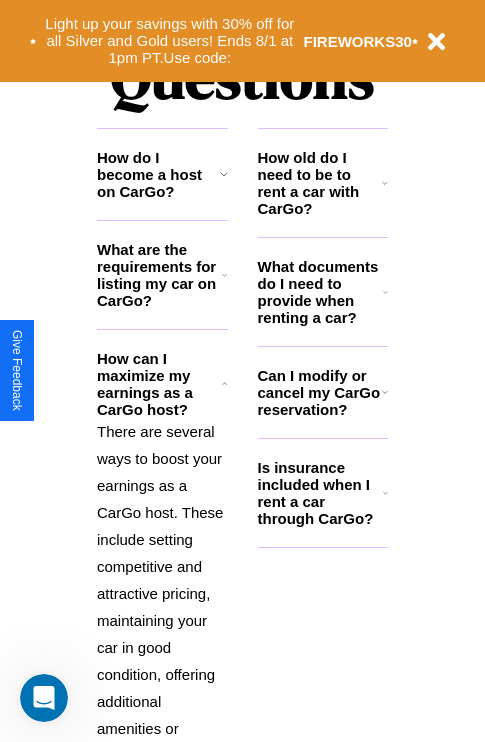 click on "How old do I need to be to rent a car with CarGo?" at bounding box center (320, 183) 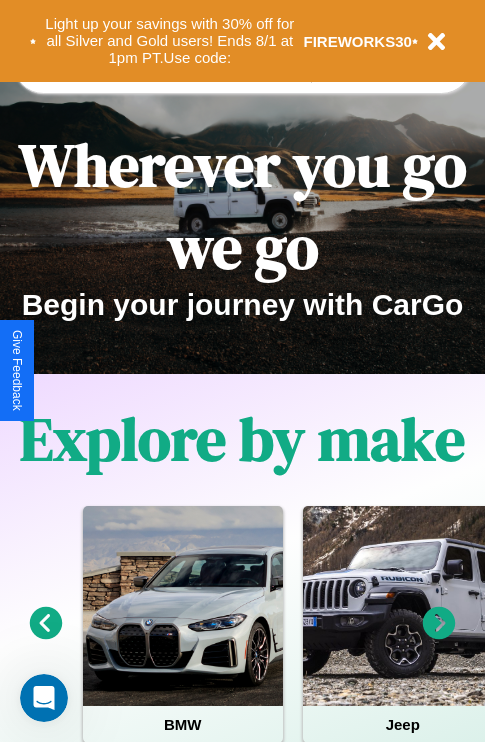 scroll, scrollTop: 0, scrollLeft: 0, axis: both 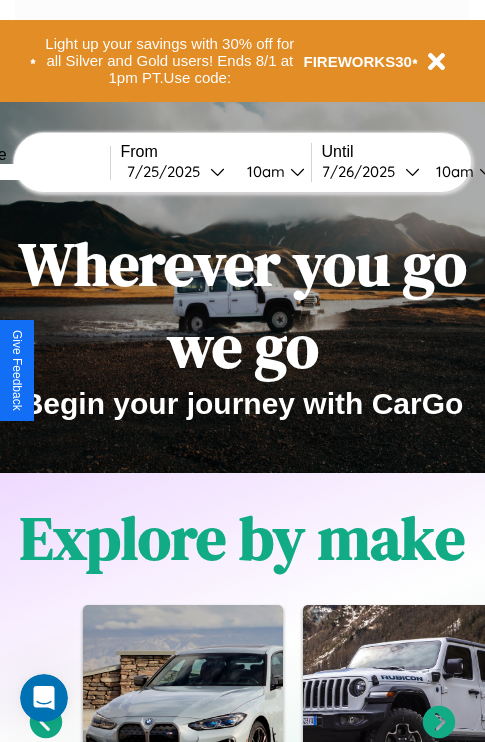 click at bounding box center (35, 172) 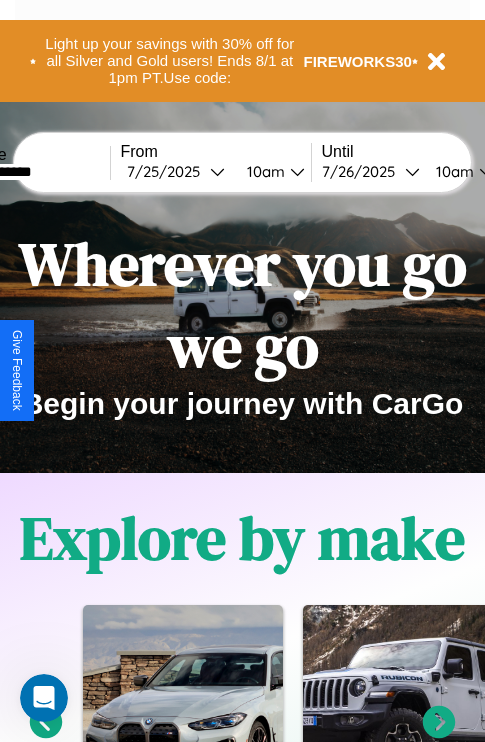 type on "**********" 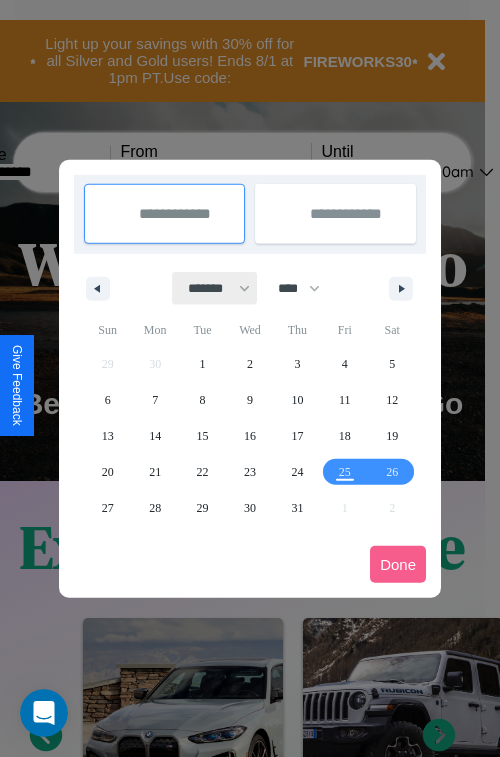 click on "******* ******** ***** ***** *** **** **** ****** ********* ******* ******** ********" at bounding box center (215, 288) 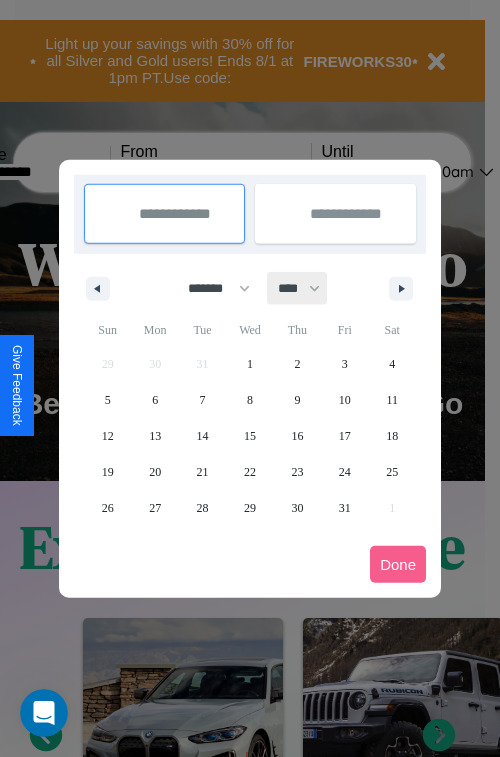 click on "**** **** **** **** **** **** **** **** **** **** **** **** **** **** **** **** **** **** **** **** **** **** **** **** **** **** **** **** **** **** **** **** **** **** **** **** **** **** **** **** **** **** **** **** **** **** **** **** **** **** **** **** **** **** **** **** **** **** **** **** **** **** **** **** **** **** **** **** **** **** **** **** **** **** **** **** **** **** **** **** **** **** **** **** **** **** **** **** **** **** **** **** **** **** **** **** **** **** **** **** **** **** **** **** **** **** **** **** **** **** **** **** **** **** **** **** **** **** **** **** ****" at bounding box center (298, 288) 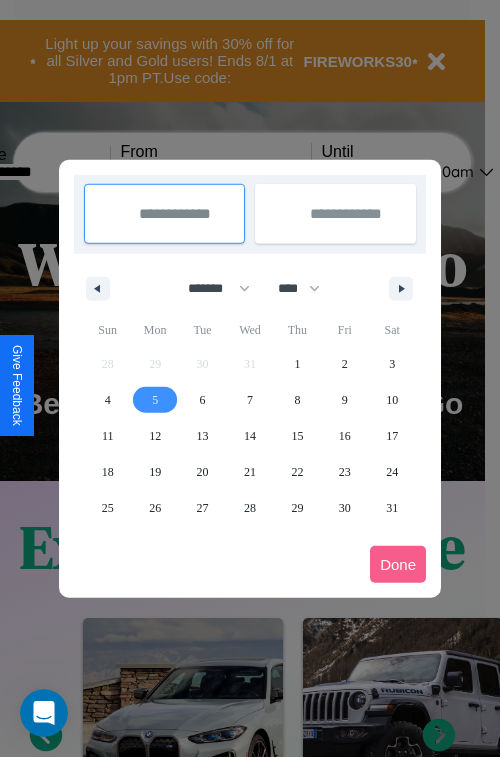 click on "5" at bounding box center (155, 400) 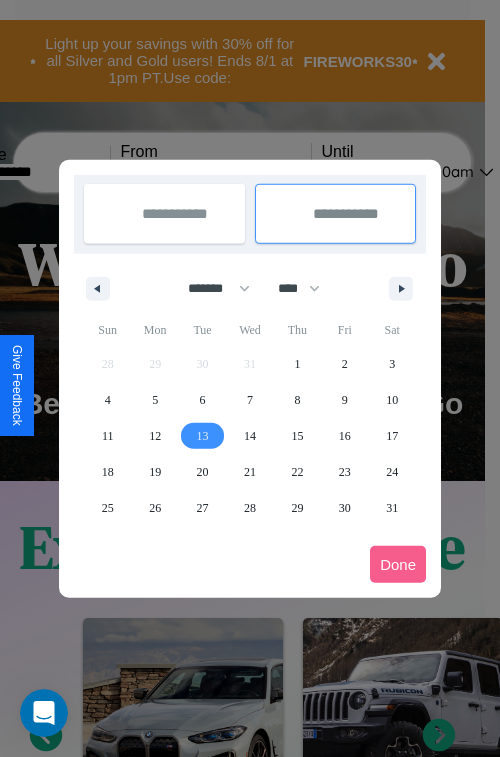 click on "13" at bounding box center (203, 436) 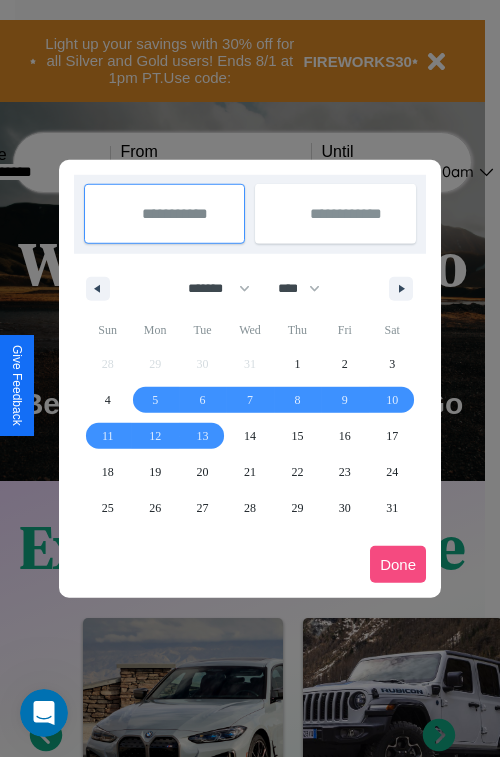 click on "Done" at bounding box center (398, 564) 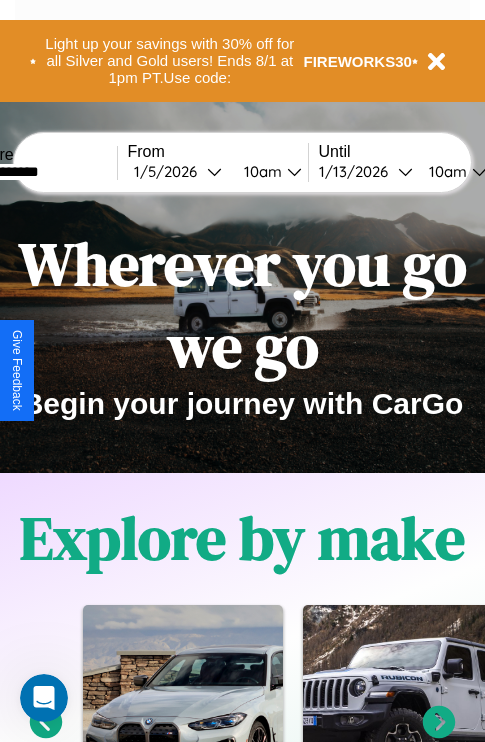 scroll, scrollTop: 0, scrollLeft: 68, axis: horizontal 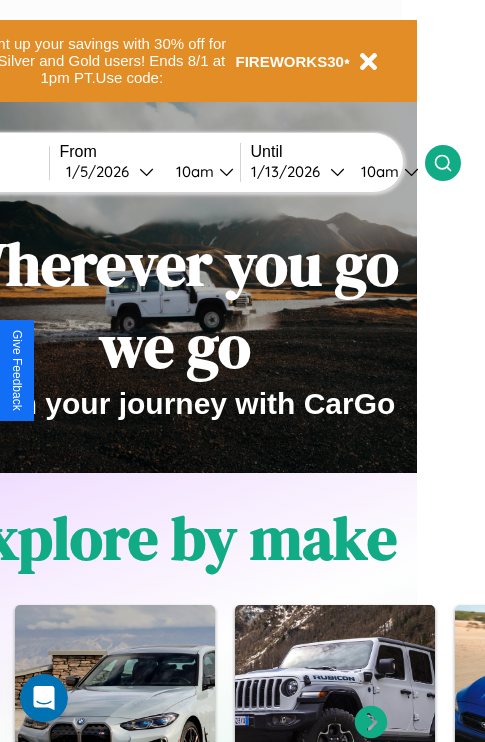 click 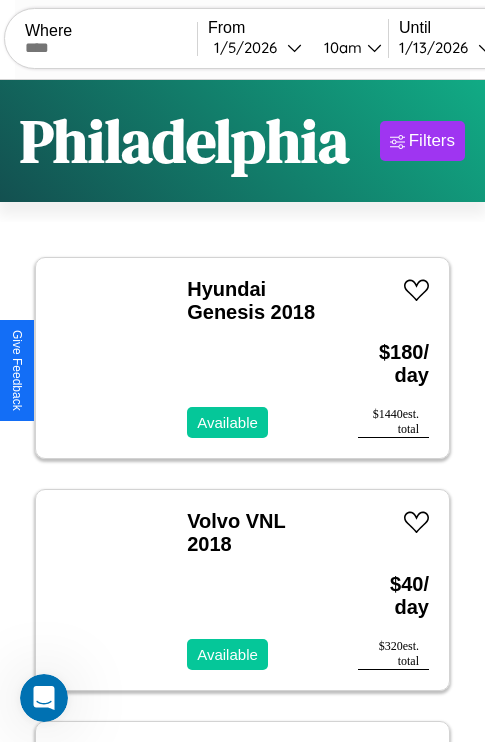 scroll, scrollTop: 95, scrollLeft: 0, axis: vertical 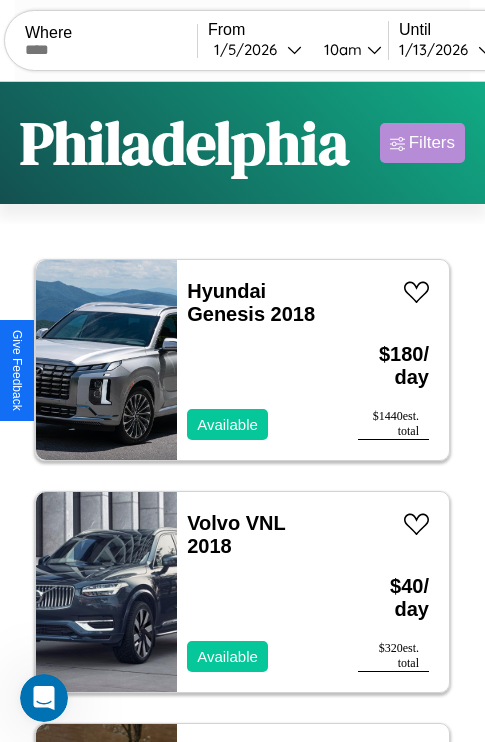 click on "Filters" at bounding box center [432, 143] 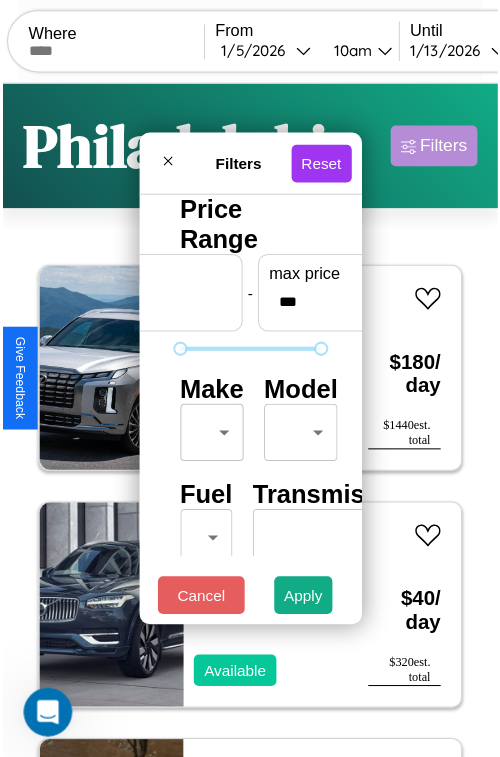 scroll, scrollTop: 59, scrollLeft: 0, axis: vertical 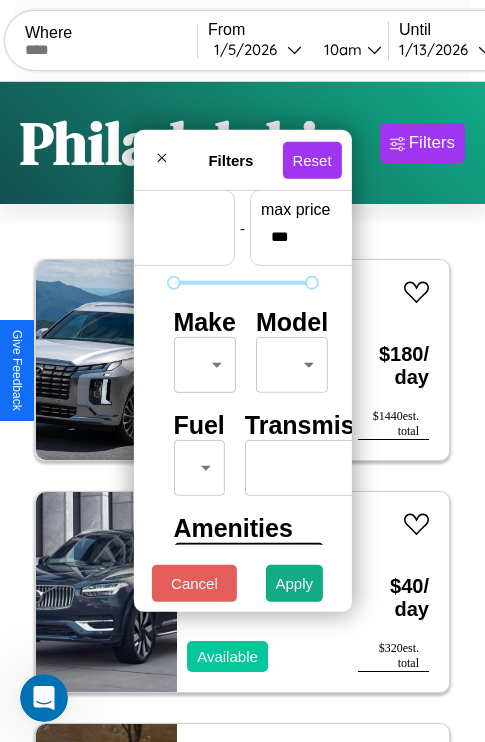 click on "CarGo Where From [DATE] [TIME] Until [DATE] [TIME] Become a Host Login Sign Up [CITY] Filters 15  cars in this area These cars can be picked up in this city. Hyundai   Genesis   2018 Available $ 180  / day $ 1440  est. total Volvo   VNL   2018 Available $ 40  / day $ 320  est. total Infiniti   G37   2016 Available $ 200  / day $ 1600  est. total Ford   F-750   2017 Available $ 150  / day $ 1200  est. total Acura   CL   2022 Available $ 160  / day $ 1280  est. total Hummer   H1   2020 Available $ 170  / day $ 1360  est. total Mazda   CX-3   2016 Available $ 200  / day $ 1600  est. total Mazda   MX-3   2023 Available $ 40  / day $ 320  est. total Fiat   Strada   2020 Available $ 110  / day $ 880  est. total Land Rover   LR4   2024 Unavailable $ 40  / day $ 320  est. total Lincoln   Town Car   2016 Available $ 120  / day $ 960  est. total Ford   LTL9000   2024 Available $ 120  / day $ 960  est. total Acura   RSX   2023 Available $ 70  / day $ 560  est. total Subaru   XT   2018 Available $ 190 $" at bounding box center (242, 412) 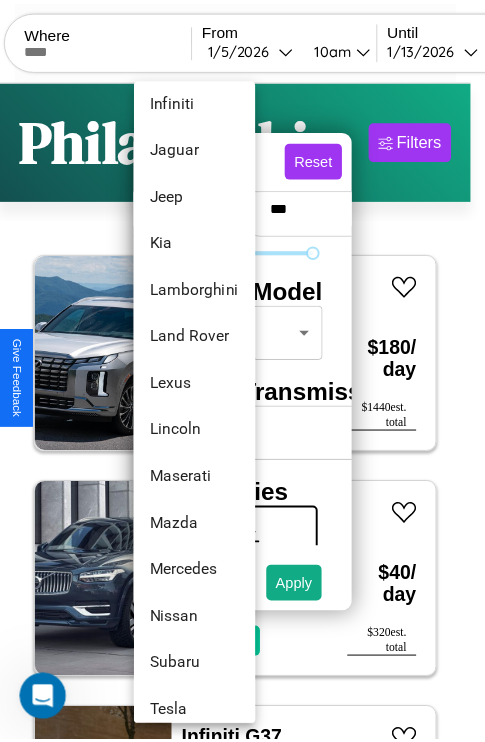 scroll, scrollTop: 950, scrollLeft: 0, axis: vertical 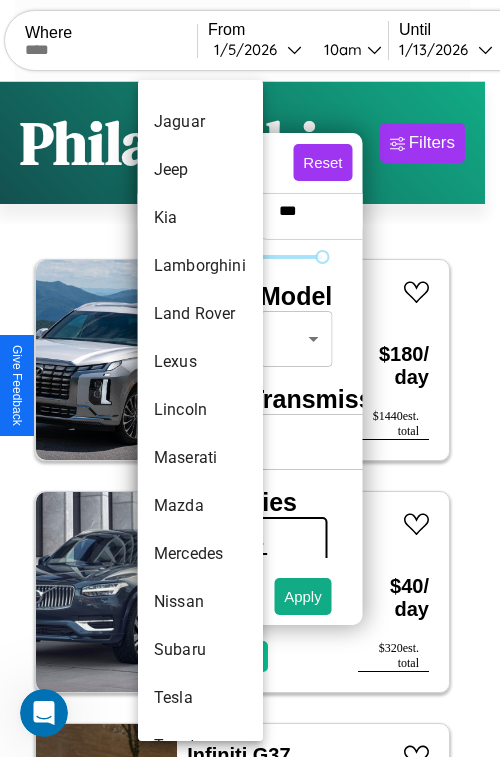 click on "Lincoln" at bounding box center (200, 410) 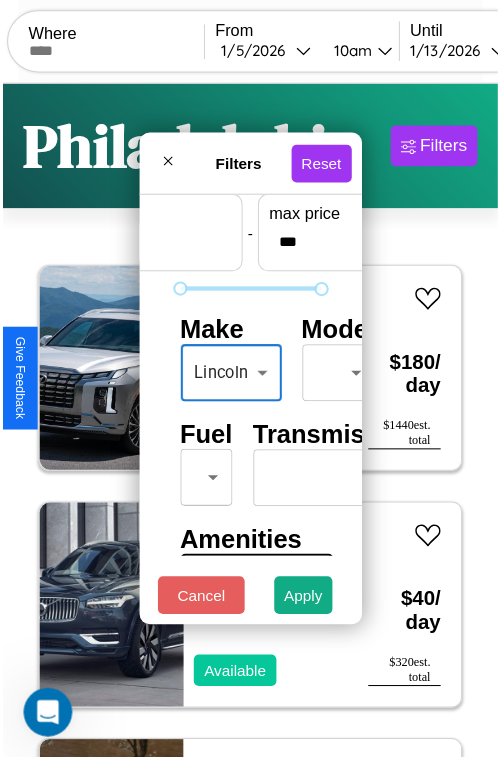 scroll, scrollTop: 162, scrollLeft: 0, axis: vertical 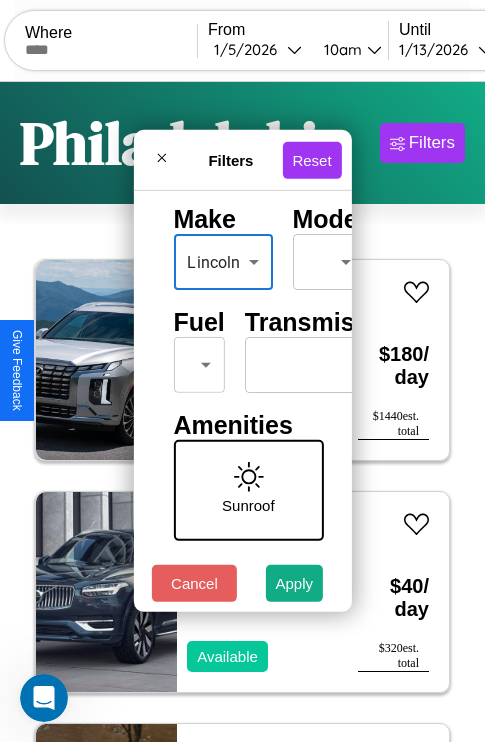 click on "CarGo Where From [DATE] [TIME] Until [DATE] [TIME] Become a Host Login Sign Up [CITY] Filters 15  cars in this area These cars can be picked up in this city. Hyundai   Genesis   2018 Available $ 180  / day $ 1440  est. total Volvo   VNL   2018 Available $ 40  / day $ 320  est. total Infiniti   G37   2016 Available $ 200  / day $ 1600  est. total Ford   F-750   2017 Available $ 150  / day $ 1200  est. total Acura   CL   2022 Available $ 160  / day $ 1280  est. total Hummer   H1   2020 Available $ 170  / day $ 1360  est. total Mazda   CX-3   2016 Available $ 200  / day $ 1600  est. total Mazda   MX-3   2023 Available $ 40  / day $ 320  est. total Fiat   Strada   2020 Available $ 110  / day $ 880  est. total Land Rover   LR4   2024 Unavailable $ 40  / day $ 320  est. total Lincoln   Town Car   2016 Available $ 120  / day $ 960  est. total Ford   LTL9000   2024 Available $ 120  / day $ 960  est. total Acura   RSX   2023 Available $ 70  / day $ 560  est. total Subaru   XT   2018 Available $ 190 $" at bounding box center [242, 412] 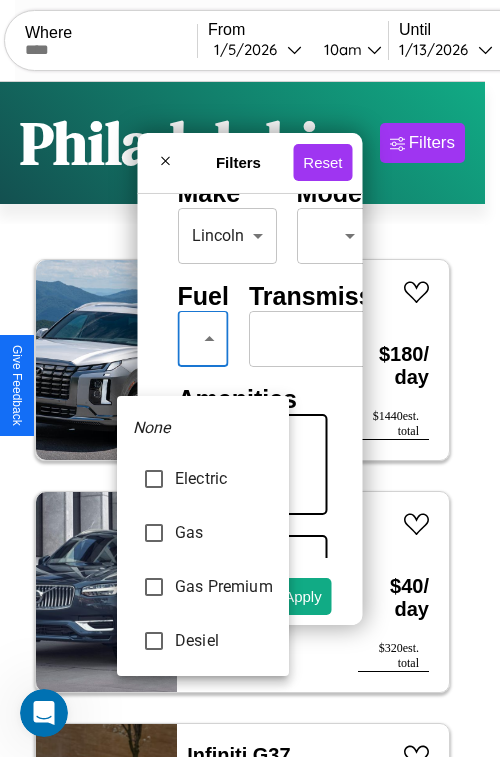 type on "***" 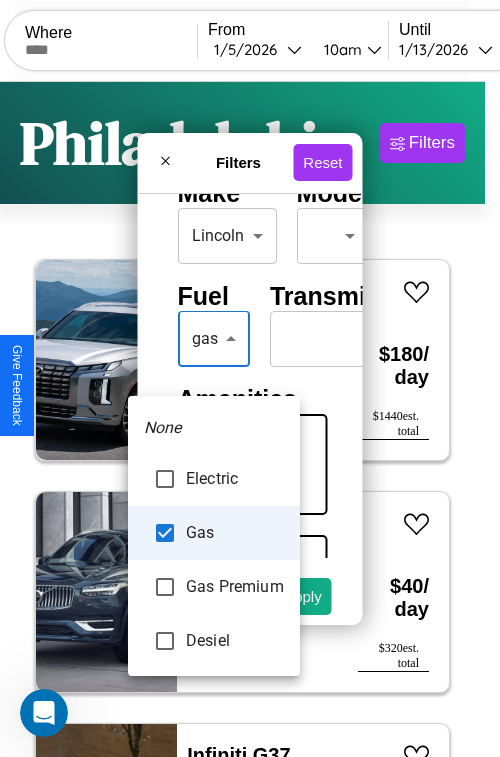 click at bounding box center [250, 378] 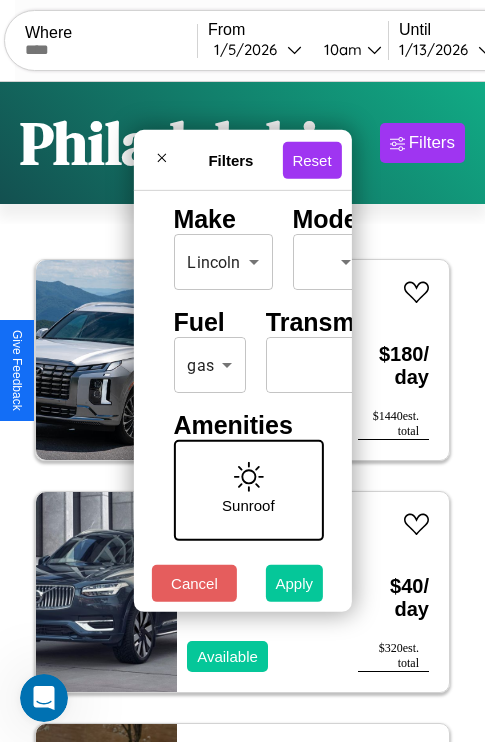 click on "Apply" at bounding box center [295, 583] 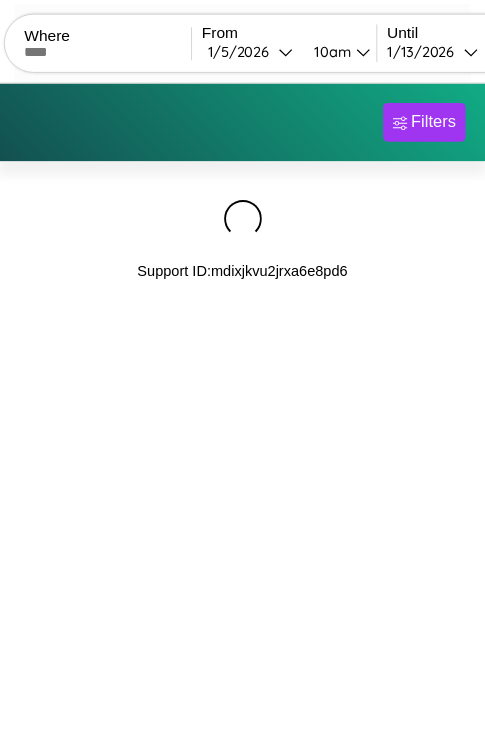 scroll, scrollTop: 0, scrollLeft: 0, axis: both 